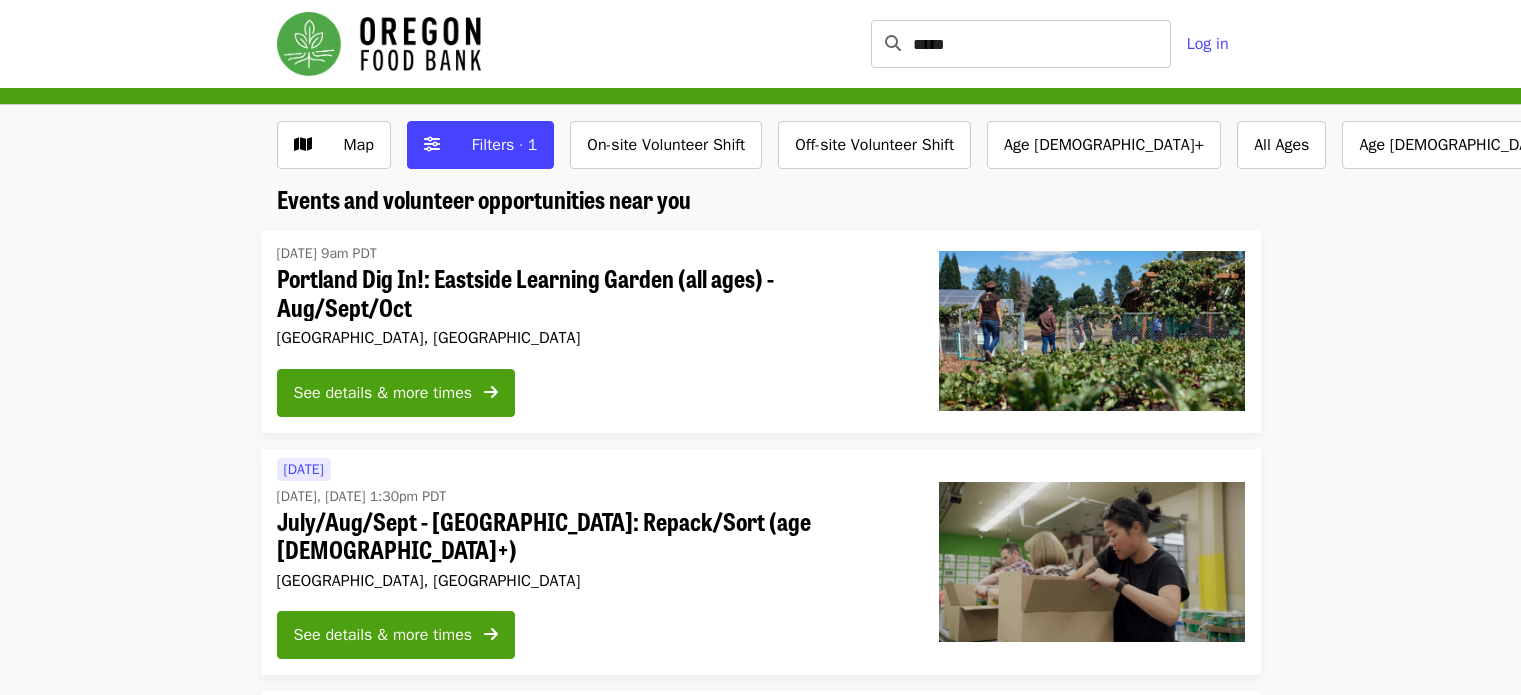 scroll, scrollTop: 0, scrollLeft: 0, axis: both 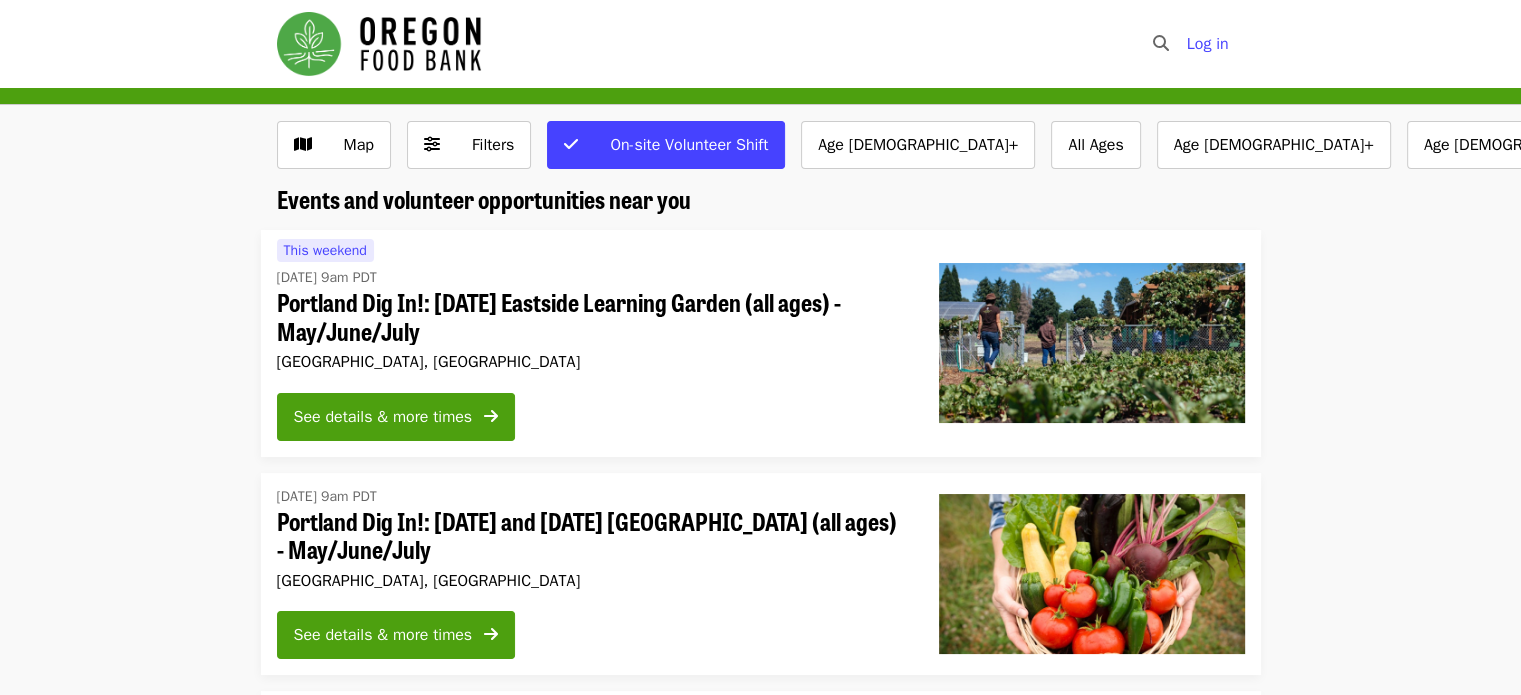 click on "​" 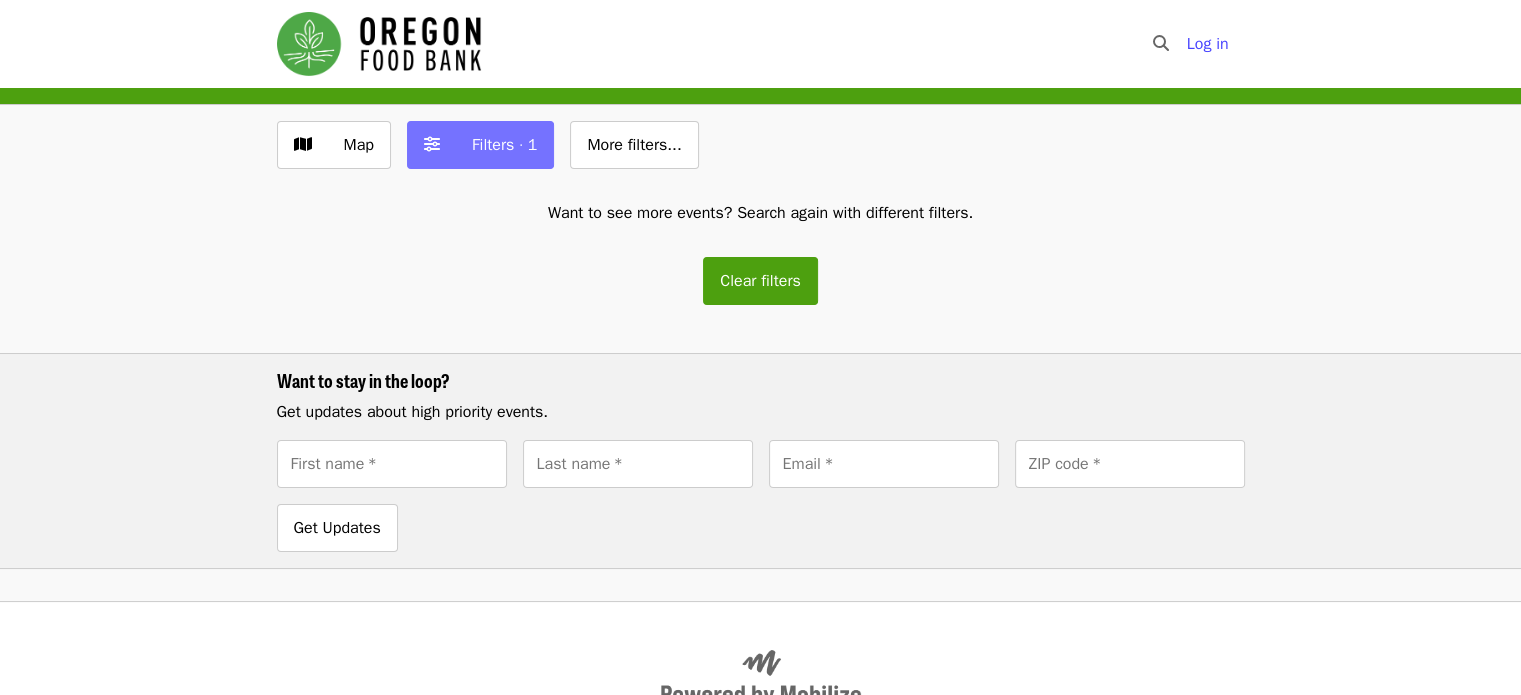 click on "Filters · 1" at bounding box center (481, 145) 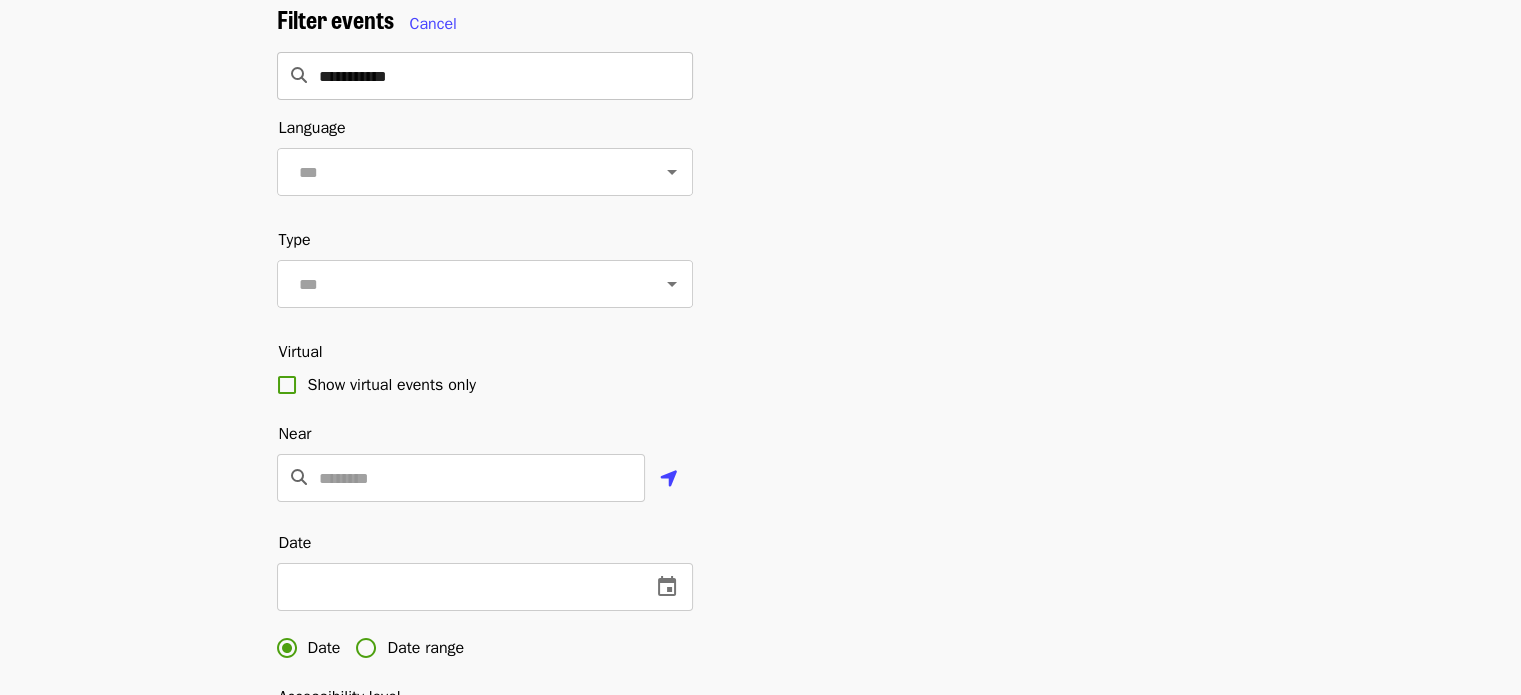 scroll, scrollTop: 4, scrollLeft: 0, axis: vertical 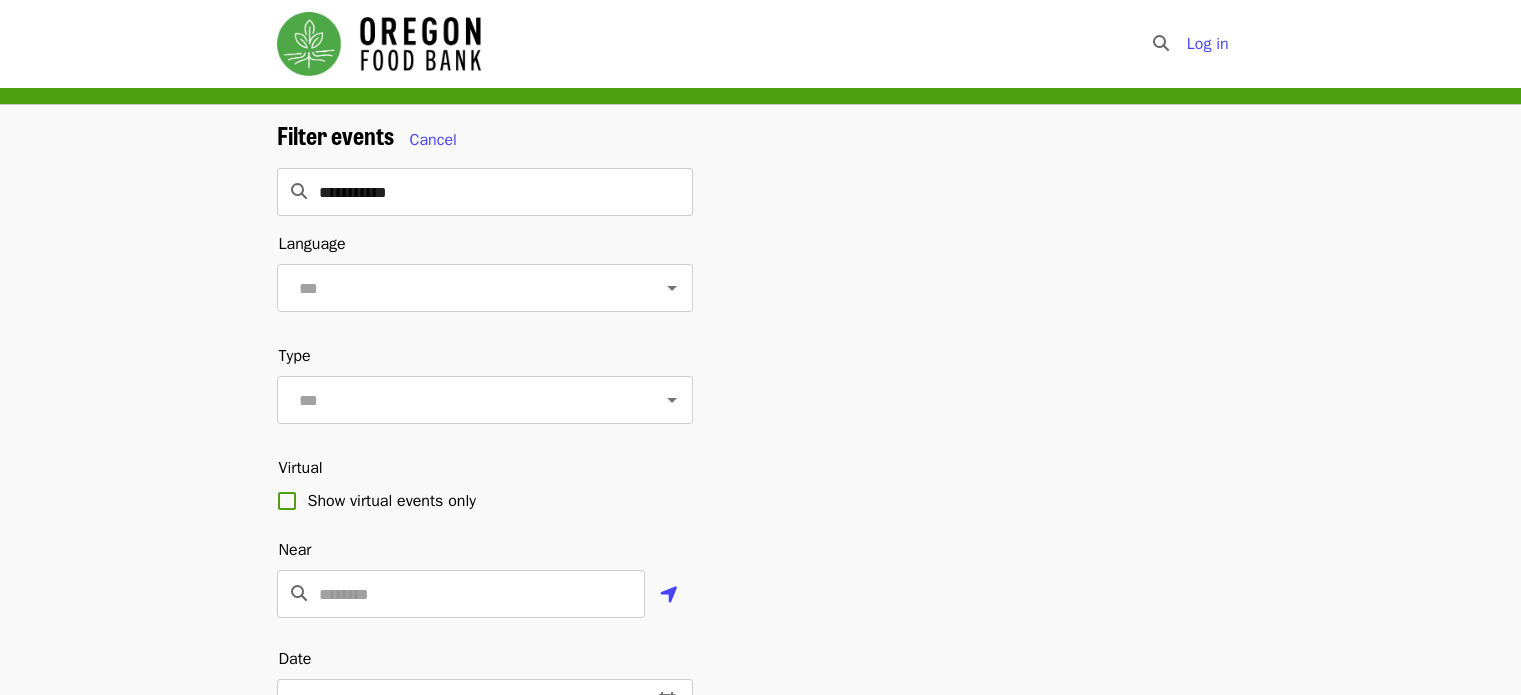click at bounding box center [379, 44] 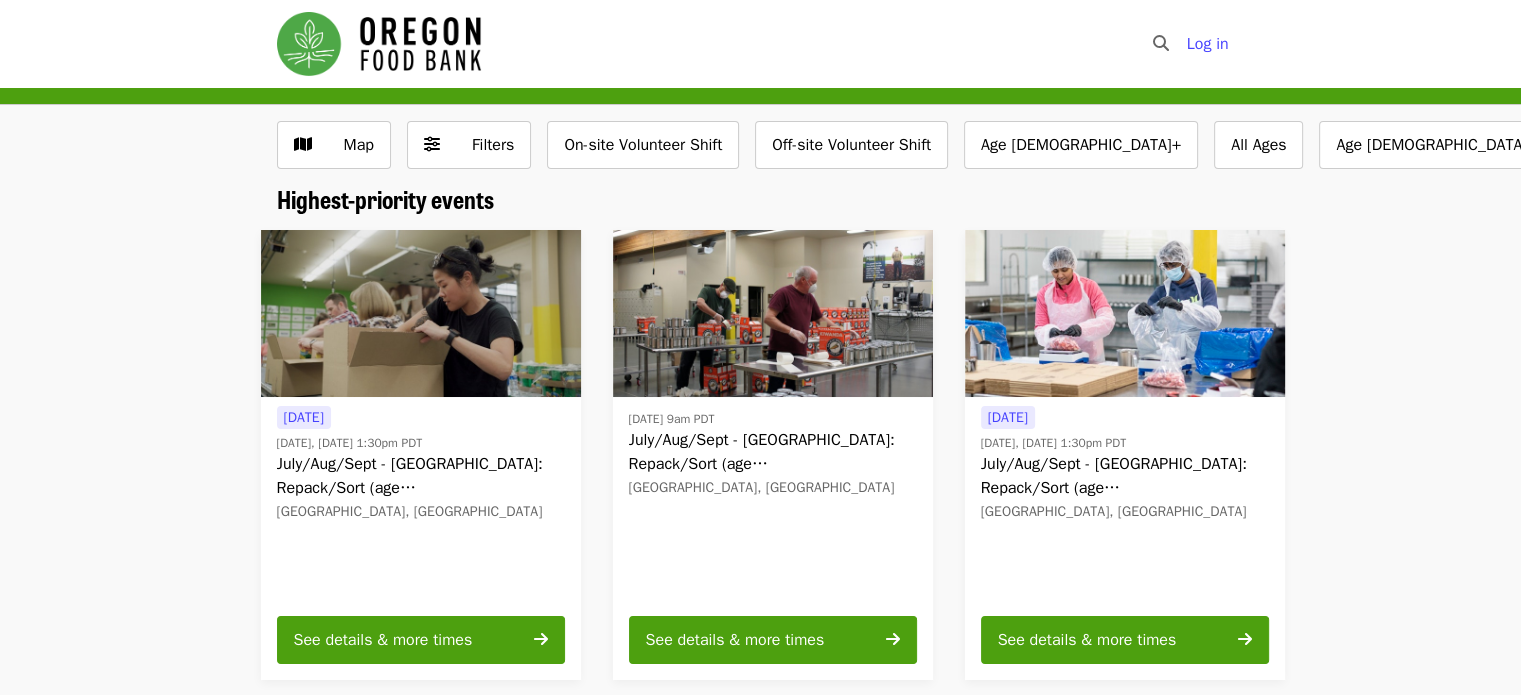 click at bounding box center (1161, 43) 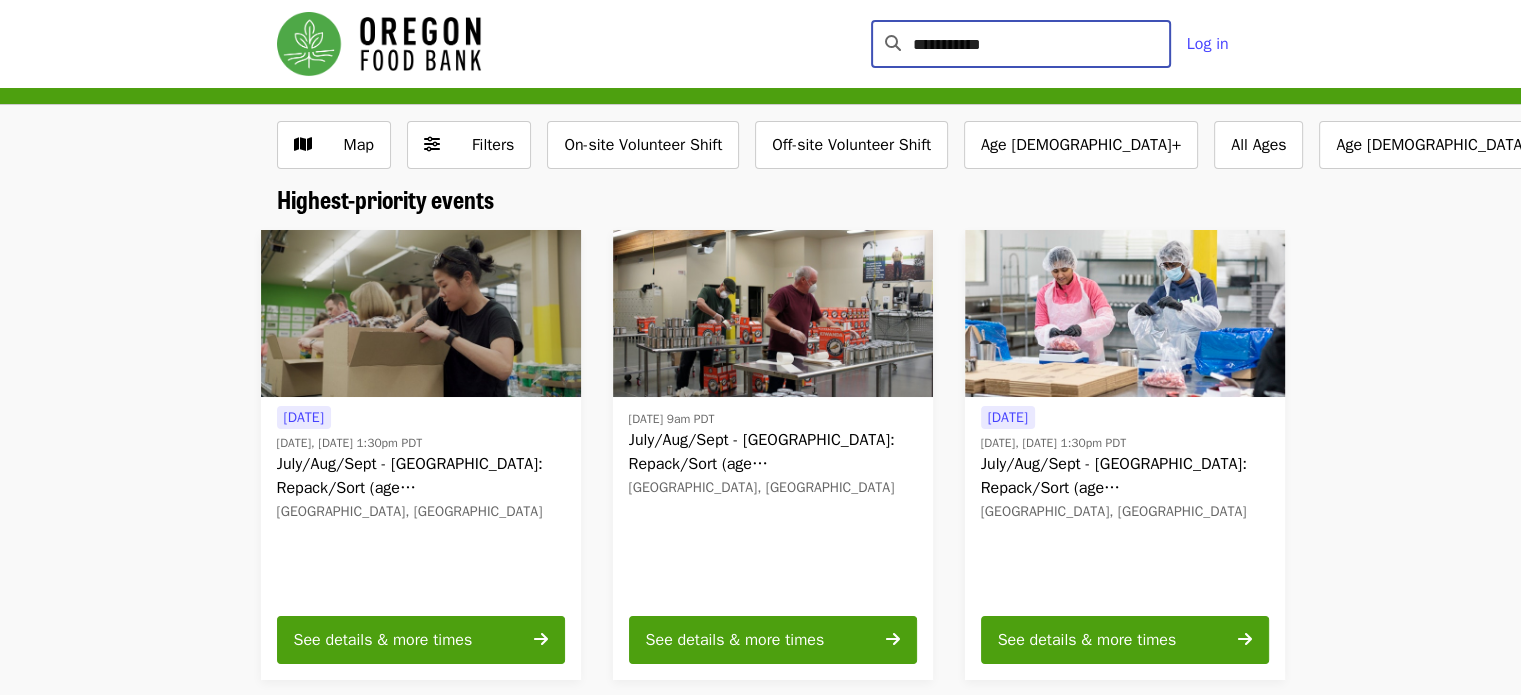 click on "**********" at bounding box center (761, 44) 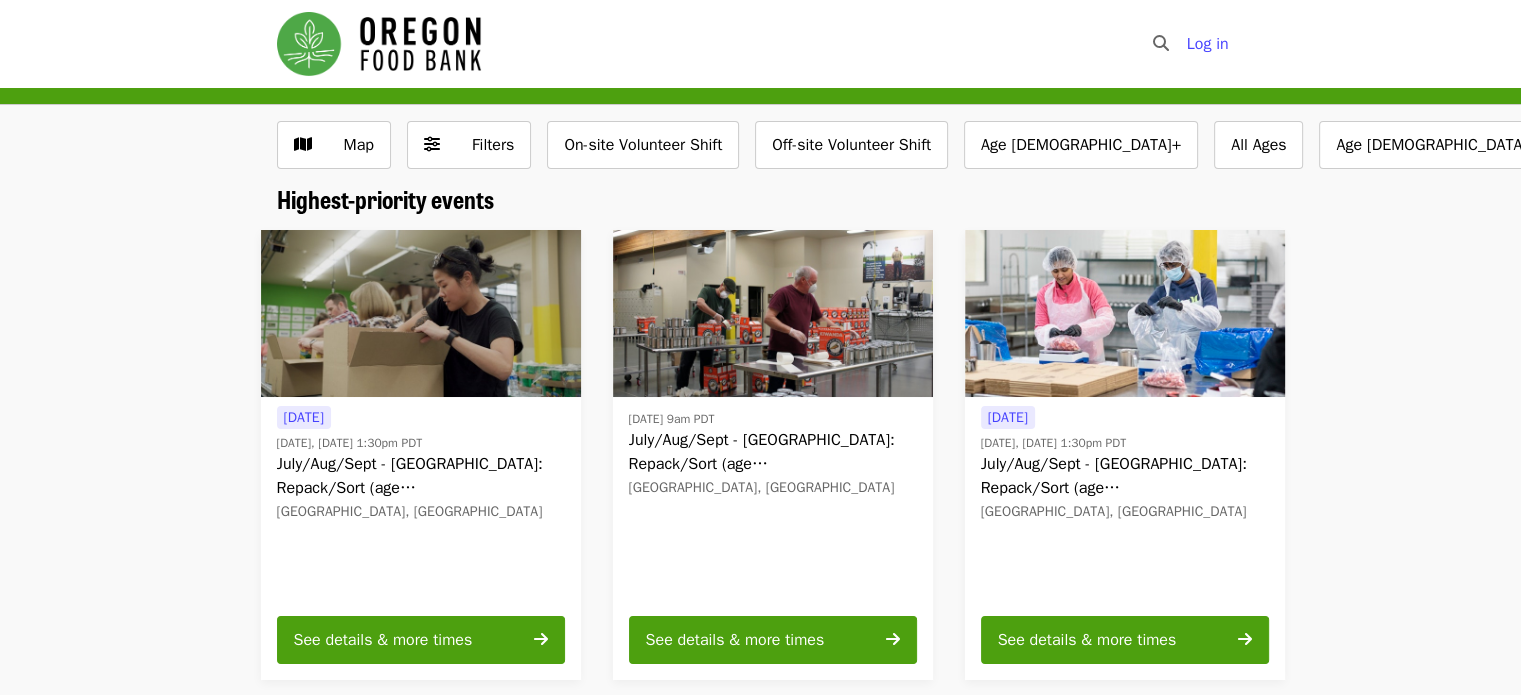 click on "**********" 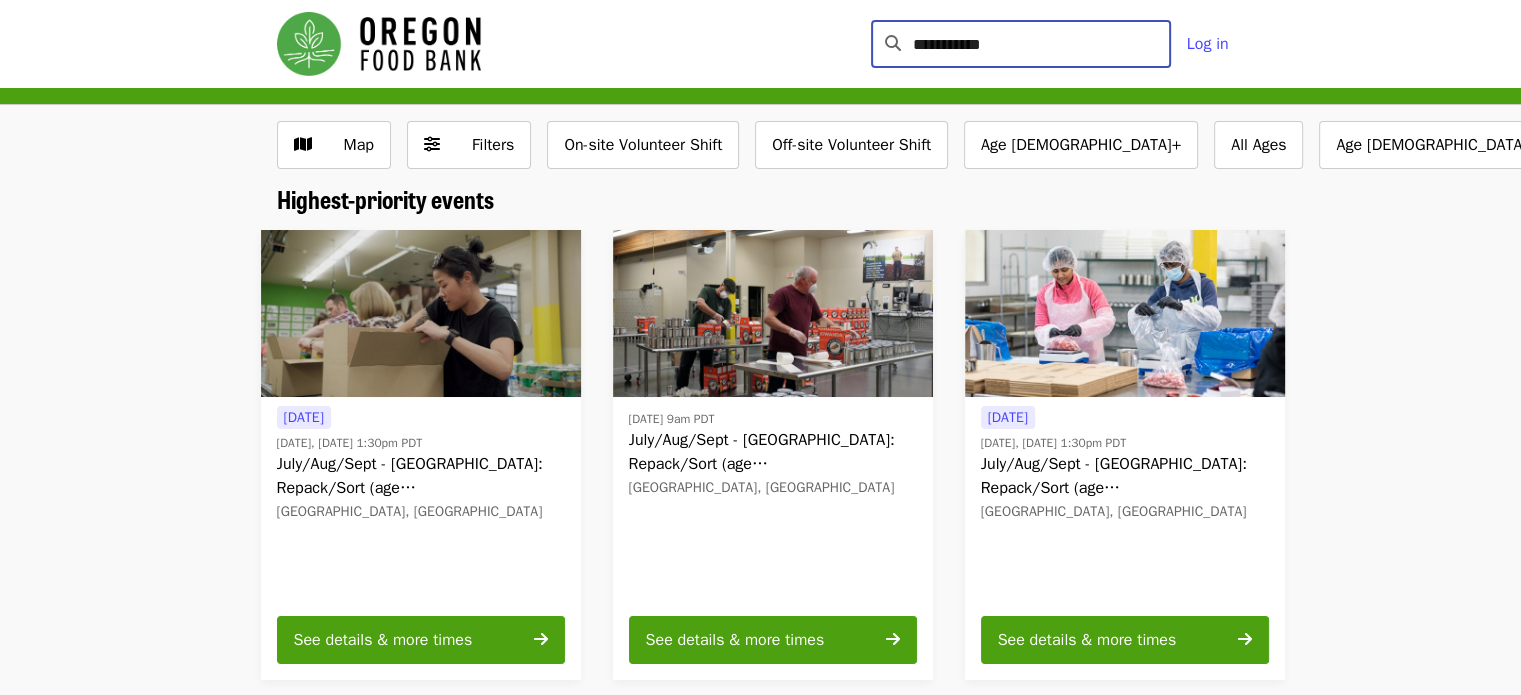 click on "**********" at bounding box center [1042, 44] 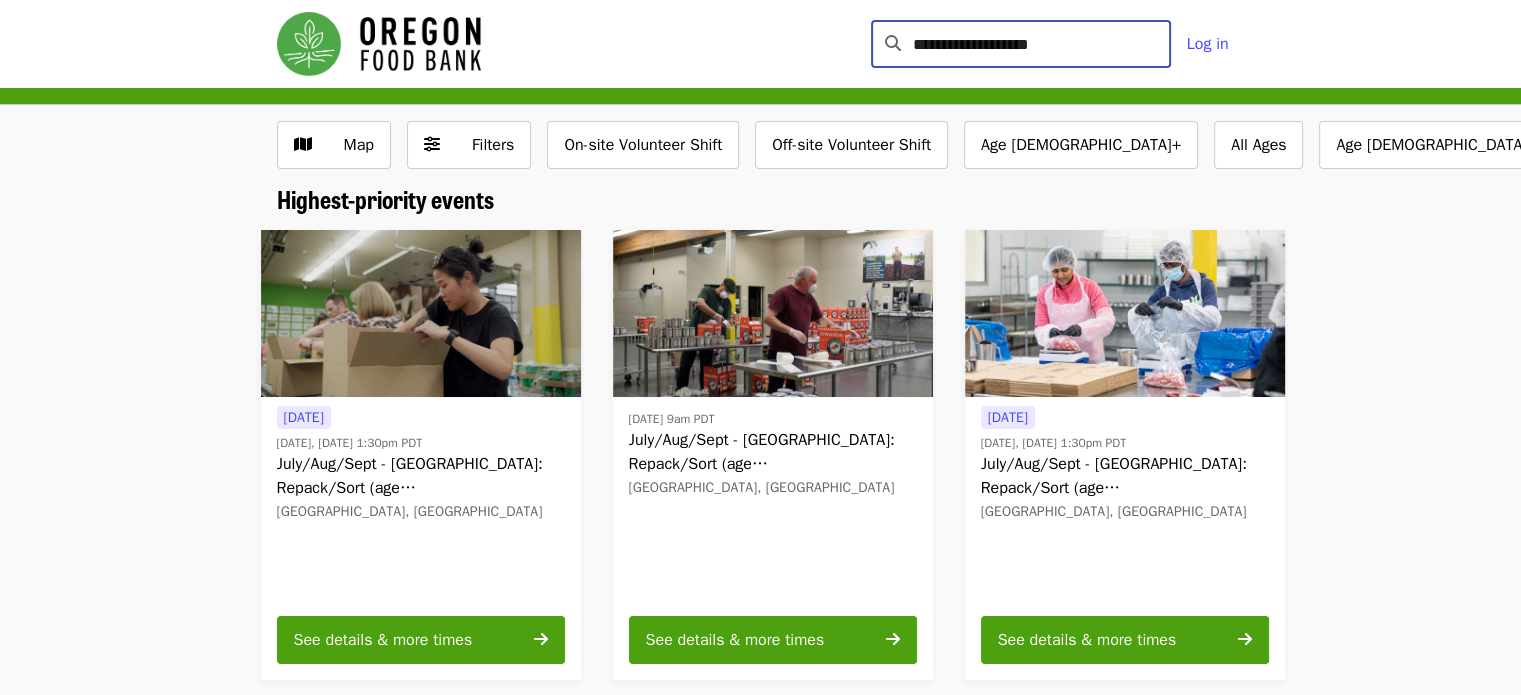type on "**********" 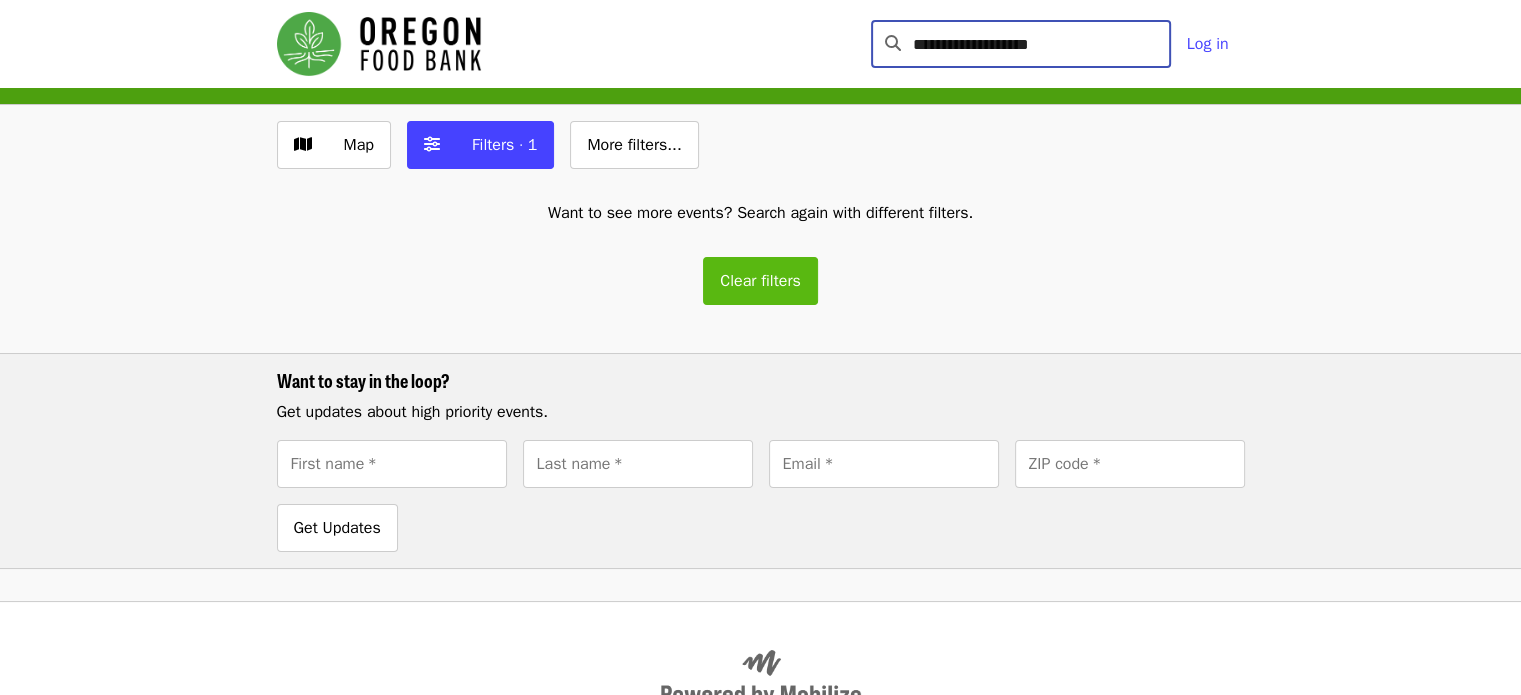 click on "Clear filters" at bounding box center [760, 281] 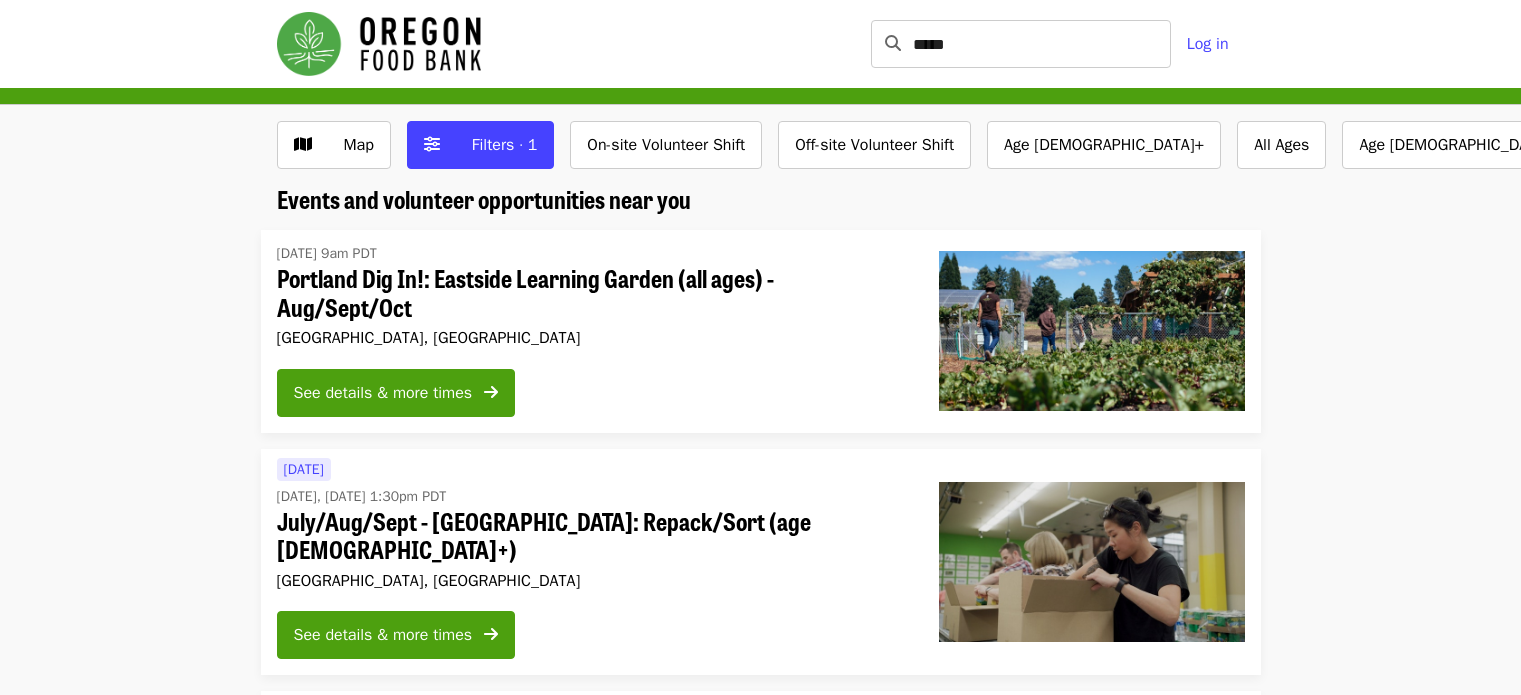 scroll, scrollTop: 0, scrollLeft: 0, axis: both 